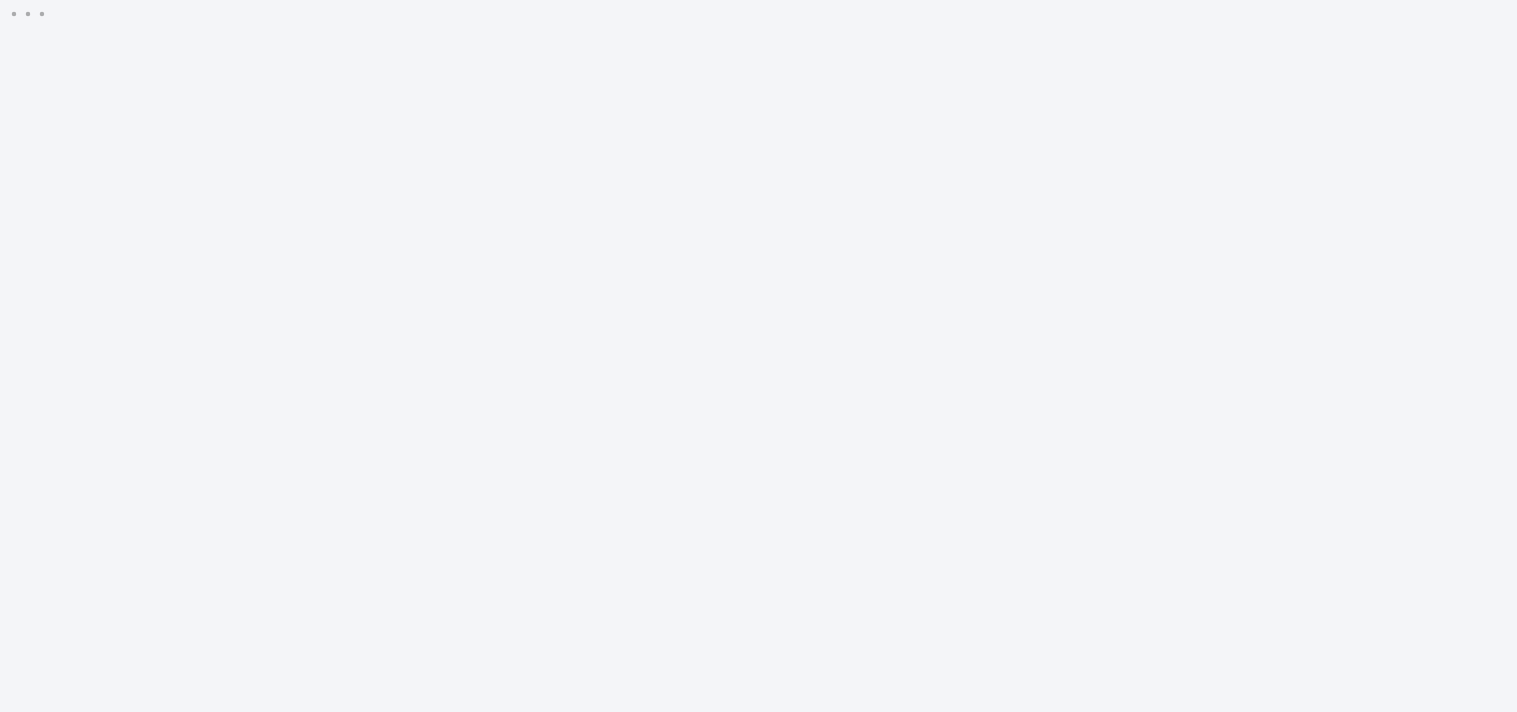 scroll, scrollTop: 0, scrollLeft: 0, axis: both 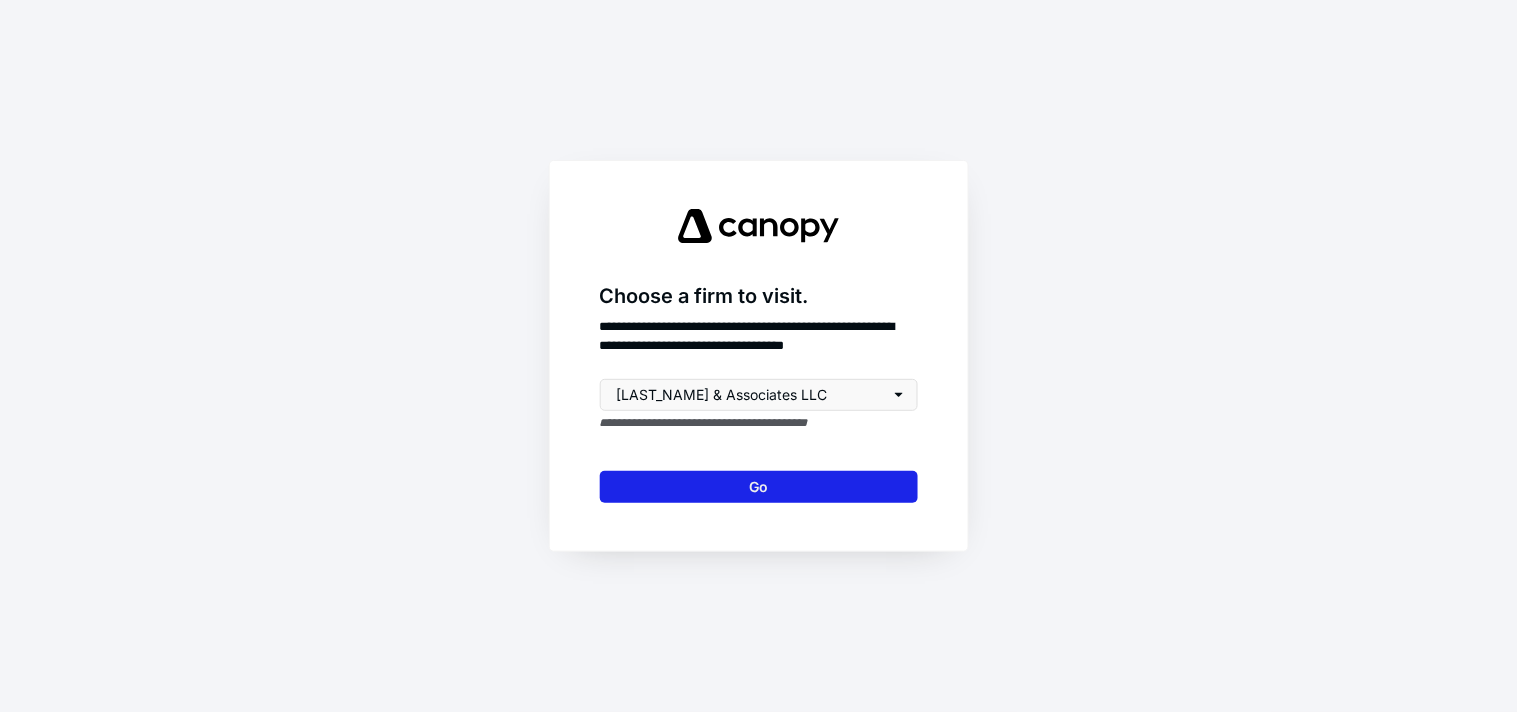 click on "Go" at bounding box center [759, 487] 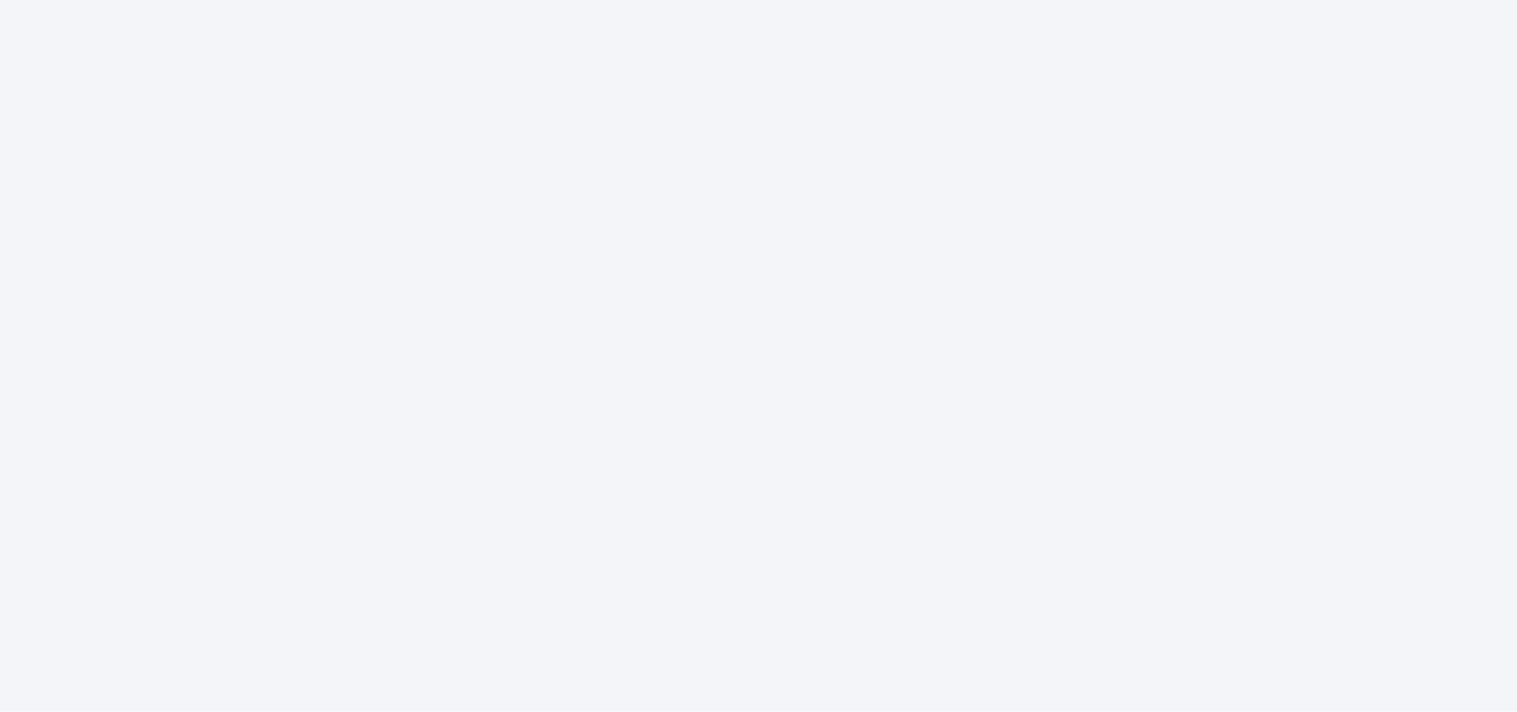 scroll, scrollTop: 0, scrollLeft: 0, axis: both 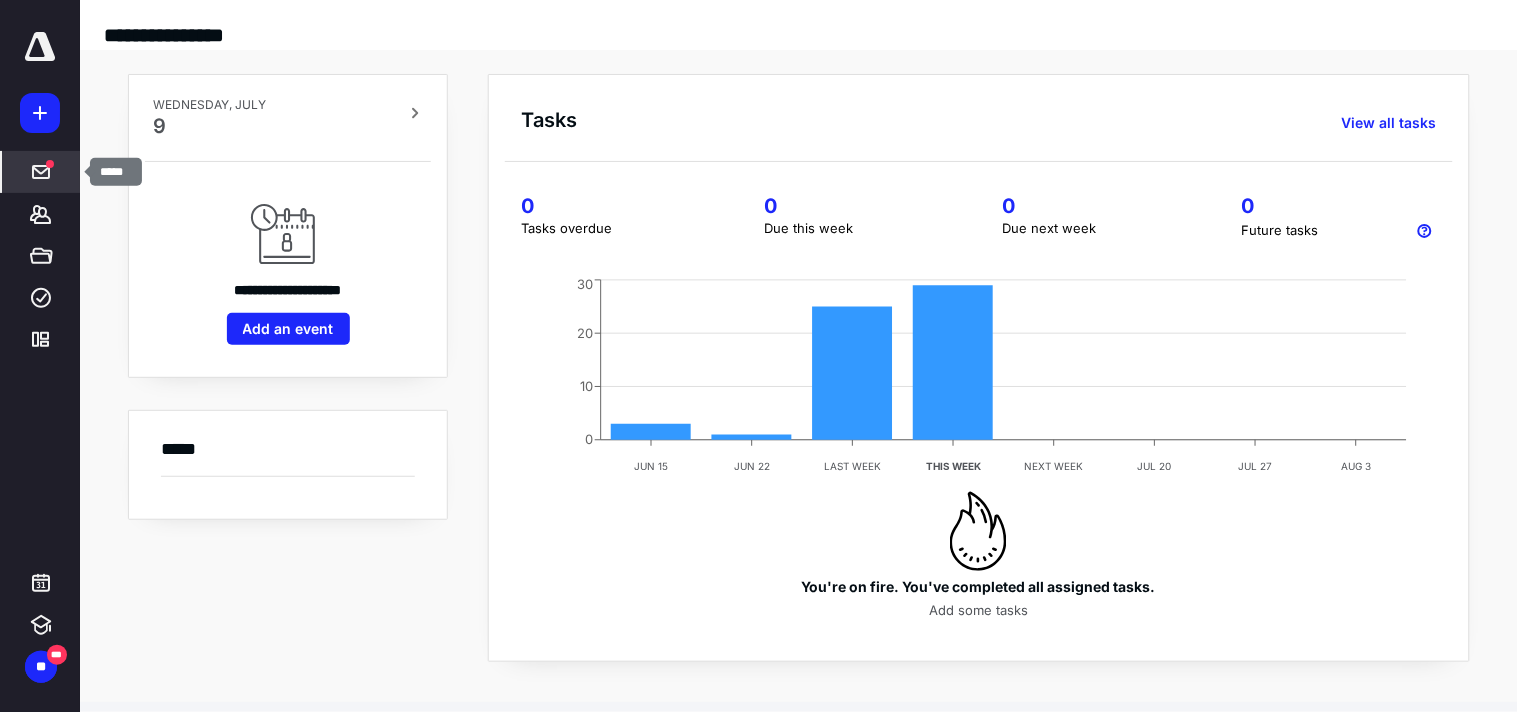 click at bounding box center [41, 172] 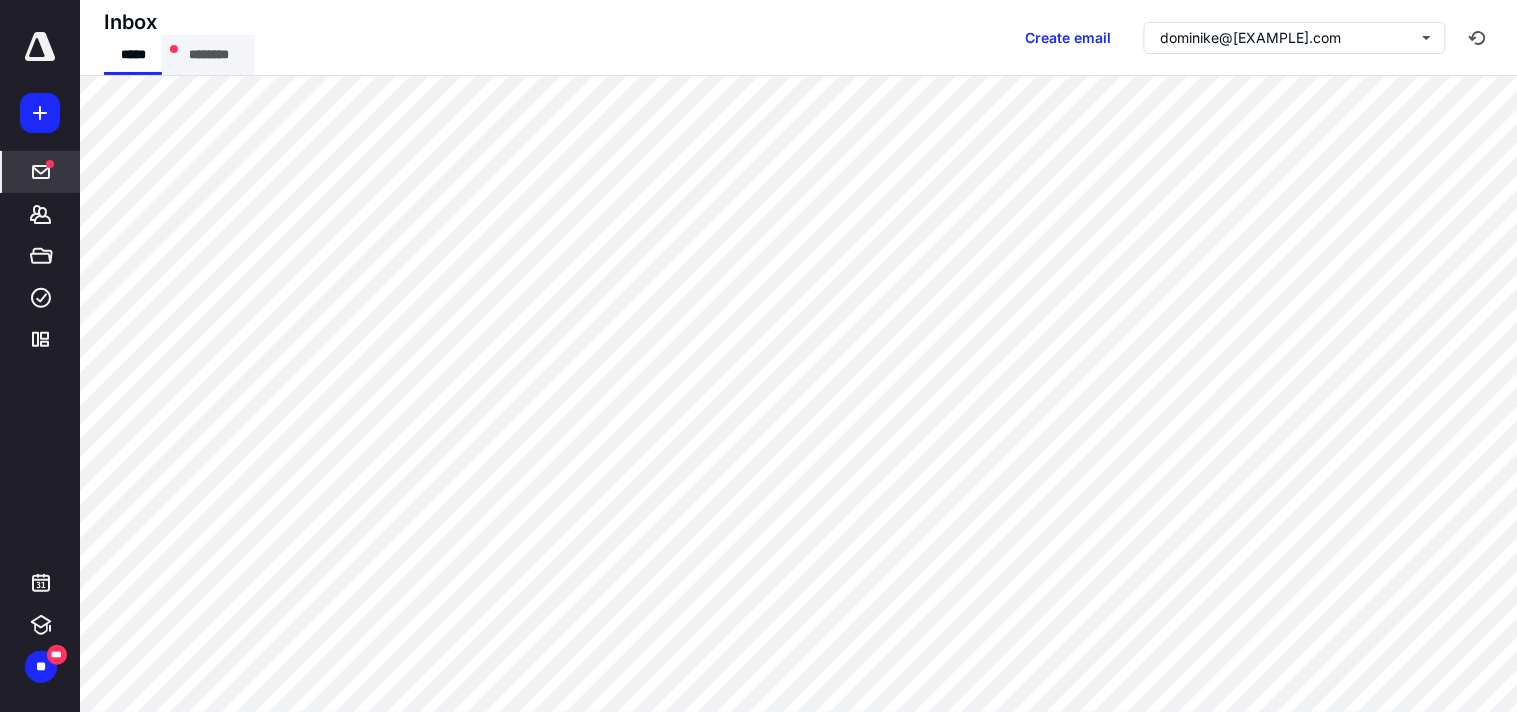 click on "********" at bounding box center (208, 55) 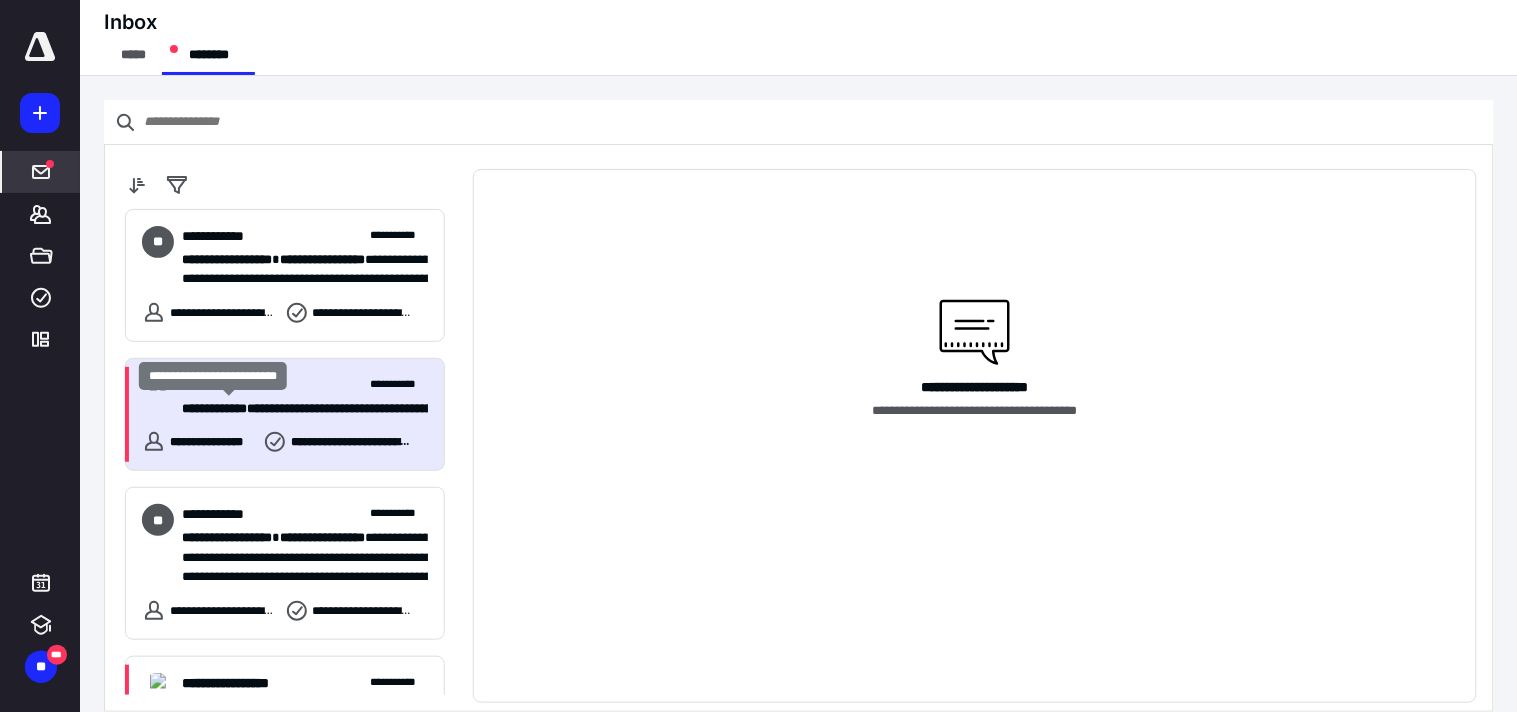 click on "**********" at bounding box center (214, 408) 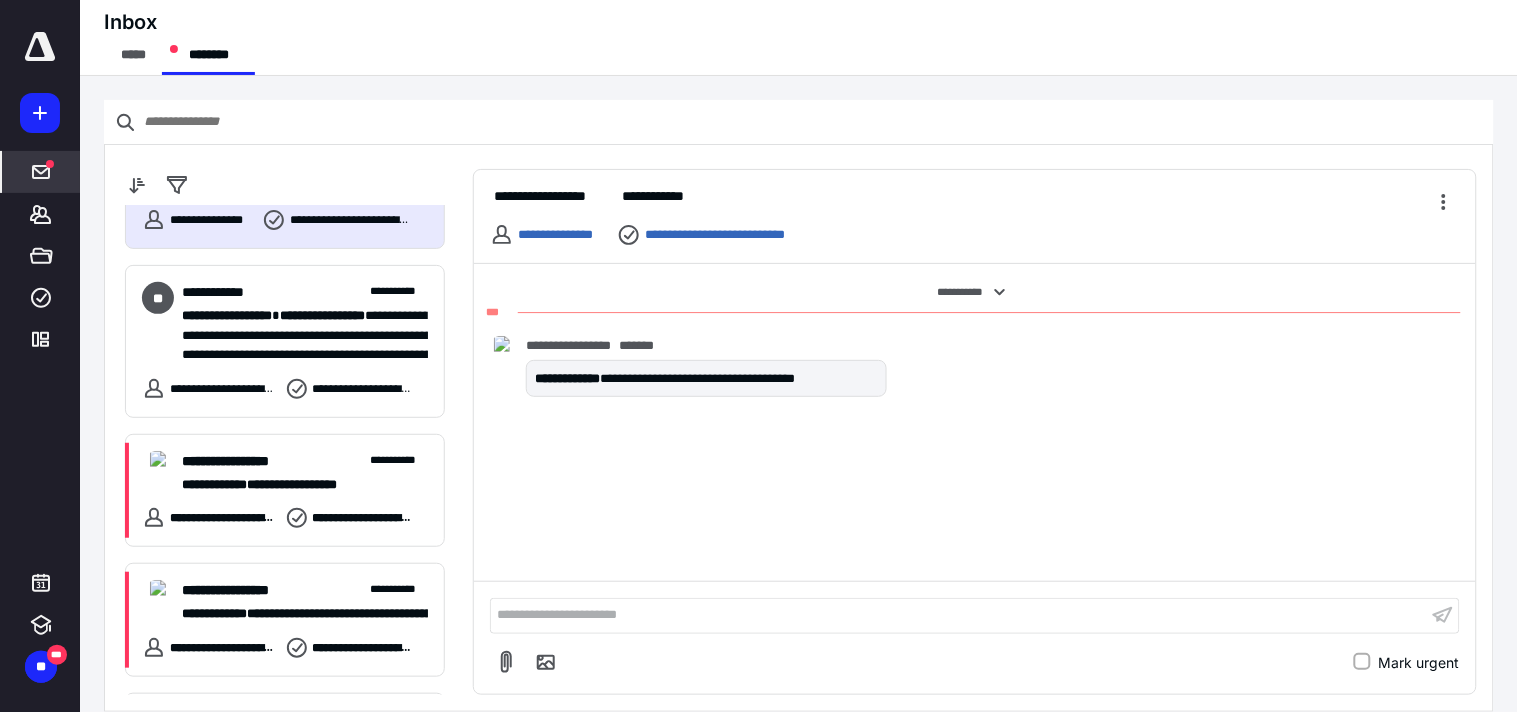 scroll, scrollTop: 266, scrollLeft: 0, axis: vertical 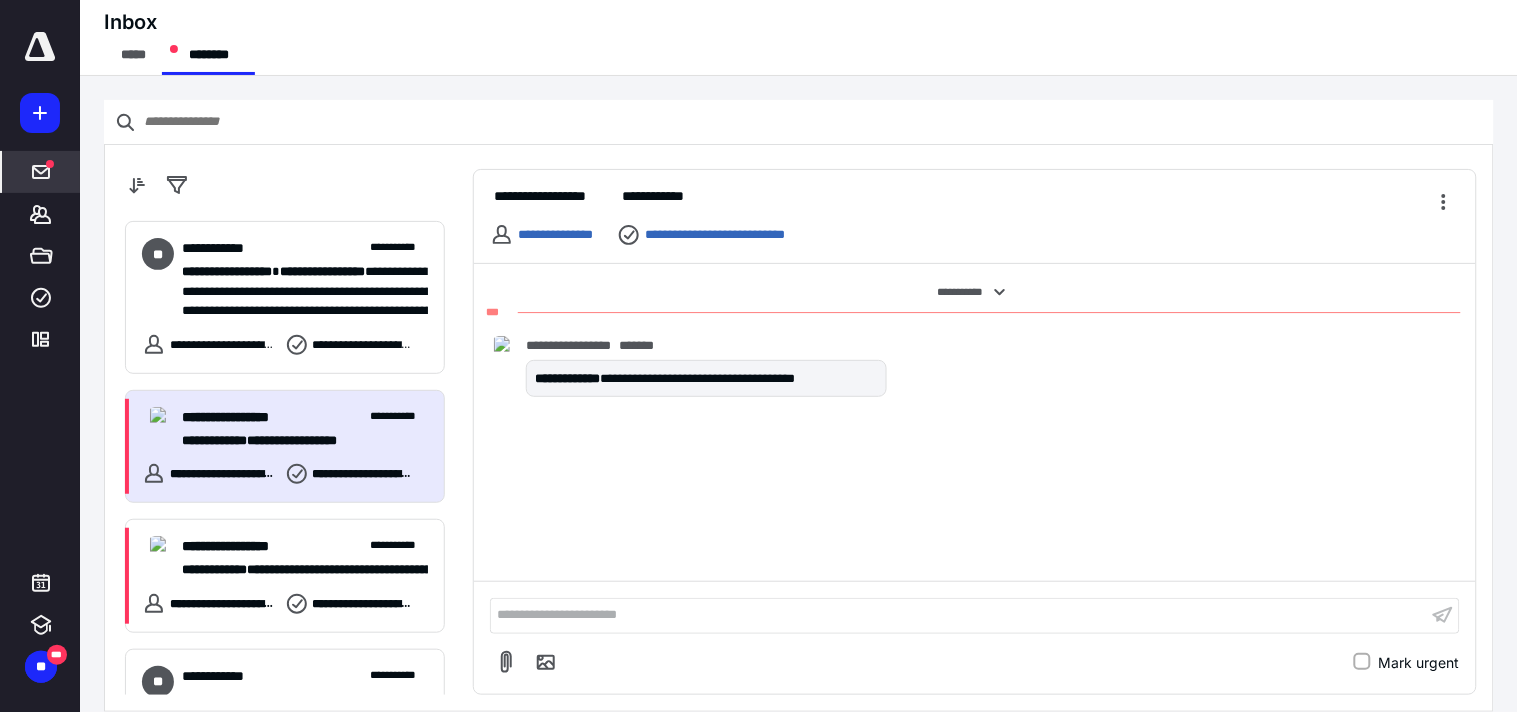 click on "**********" at bounding box center [209, 474] 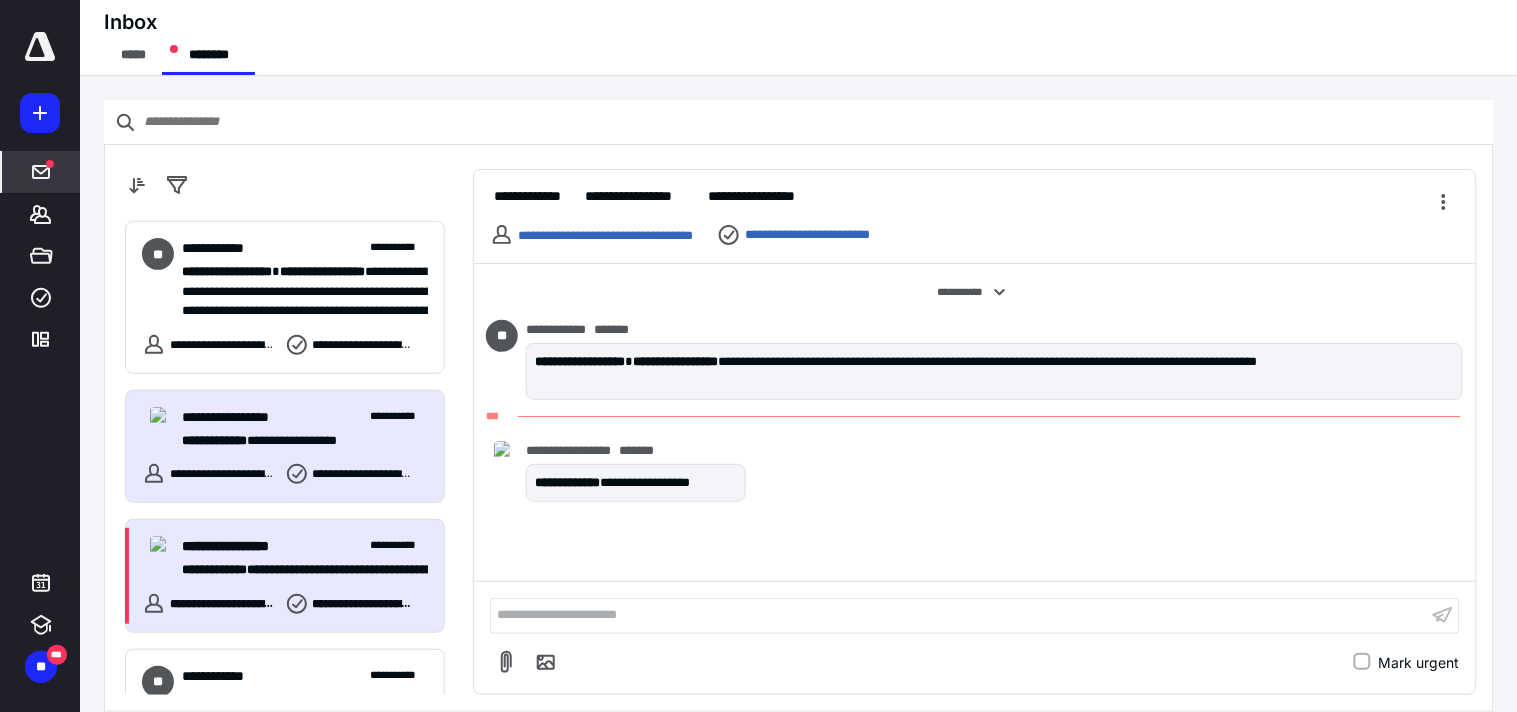click on "**********" at bounding box center [285, 575] 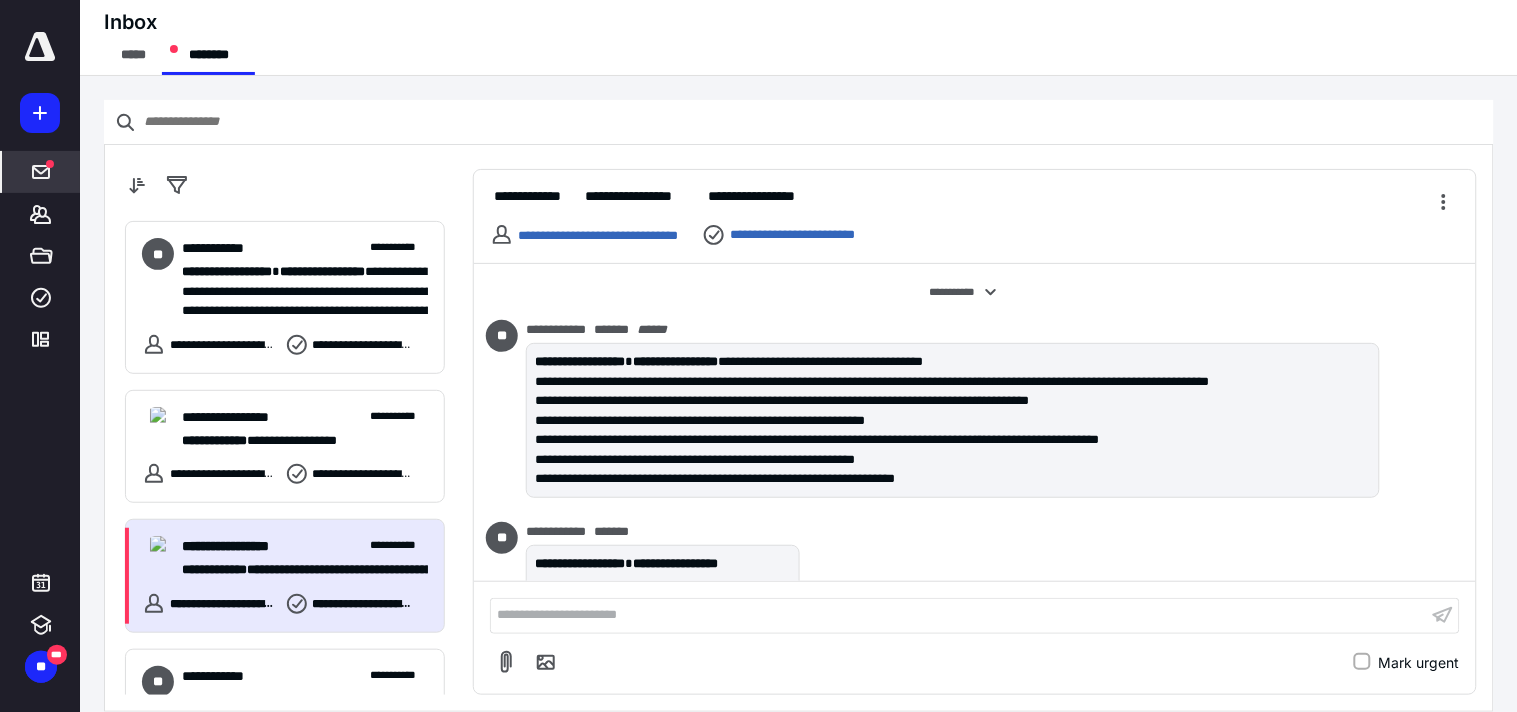 scroll, scrollTop: 167, scrollLeft: 0, axis: vertical 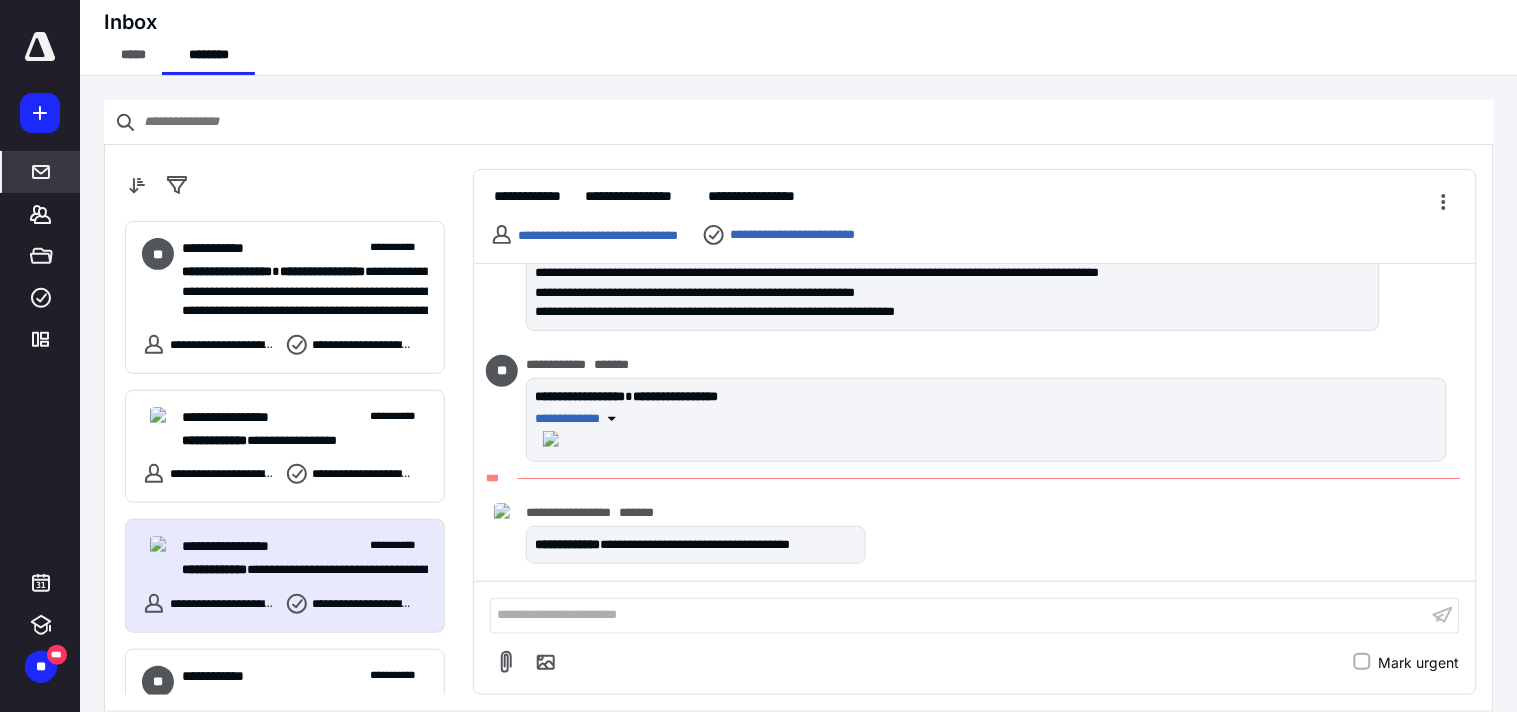 click on "**********" at bounding box center [285, 557] 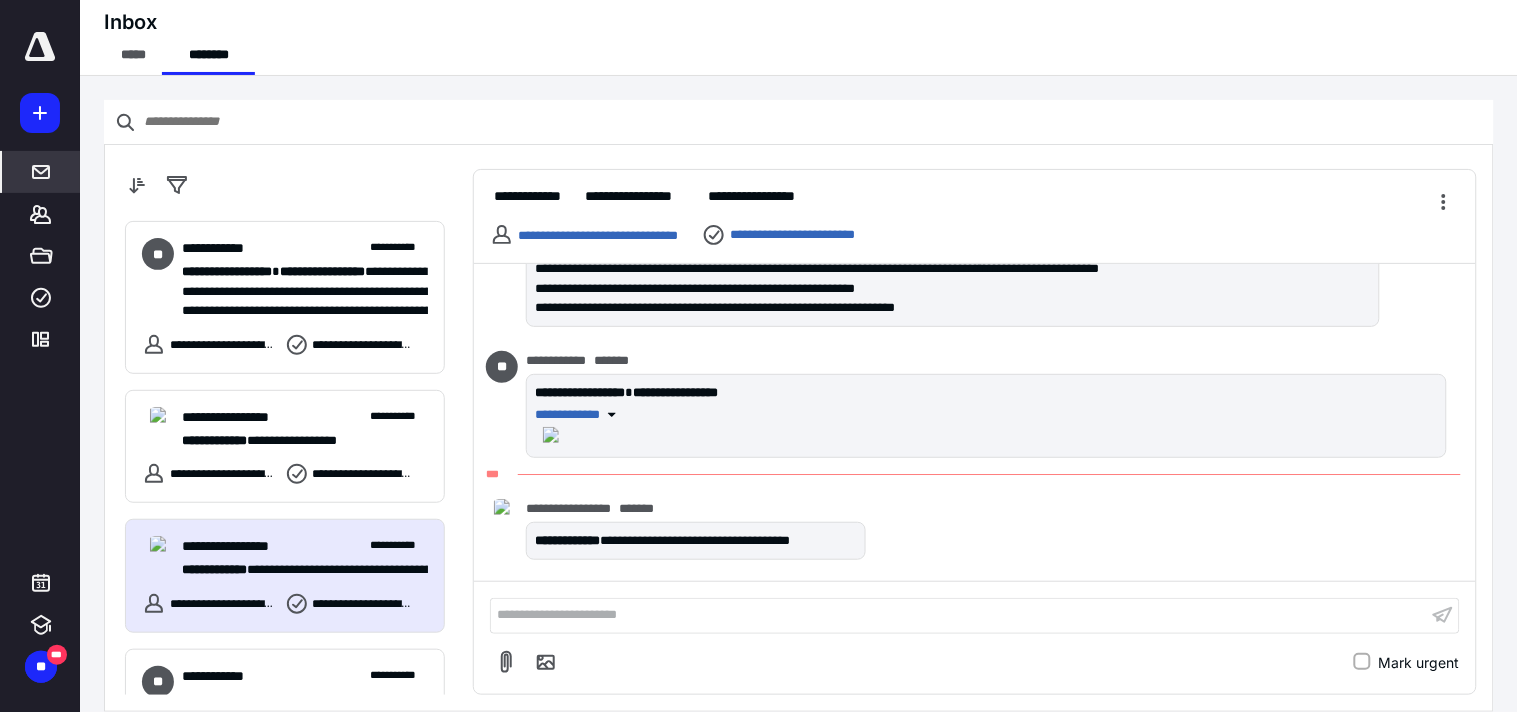 scroll, scrollTop: 274, scrollLeft: 0, axis: vertical 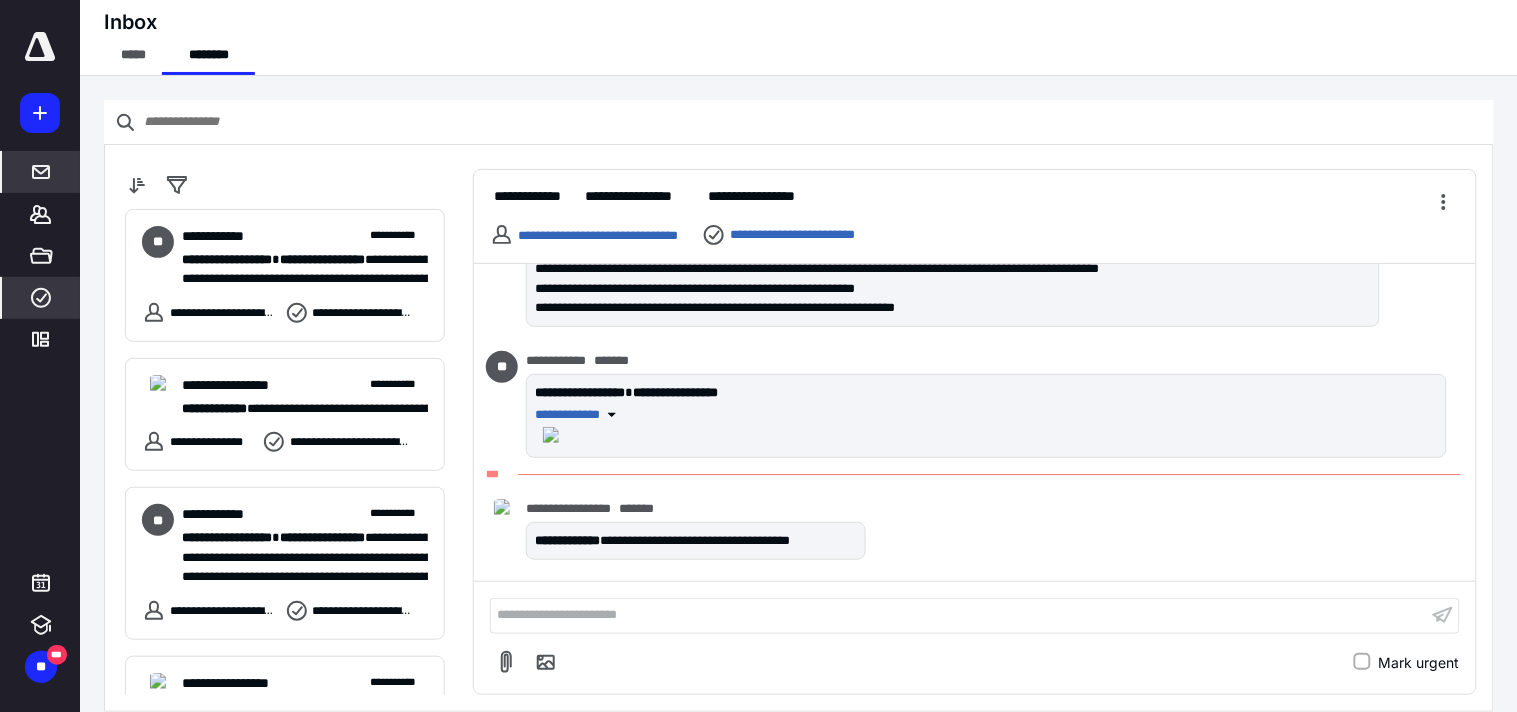 click at bounding box center [41, 298] 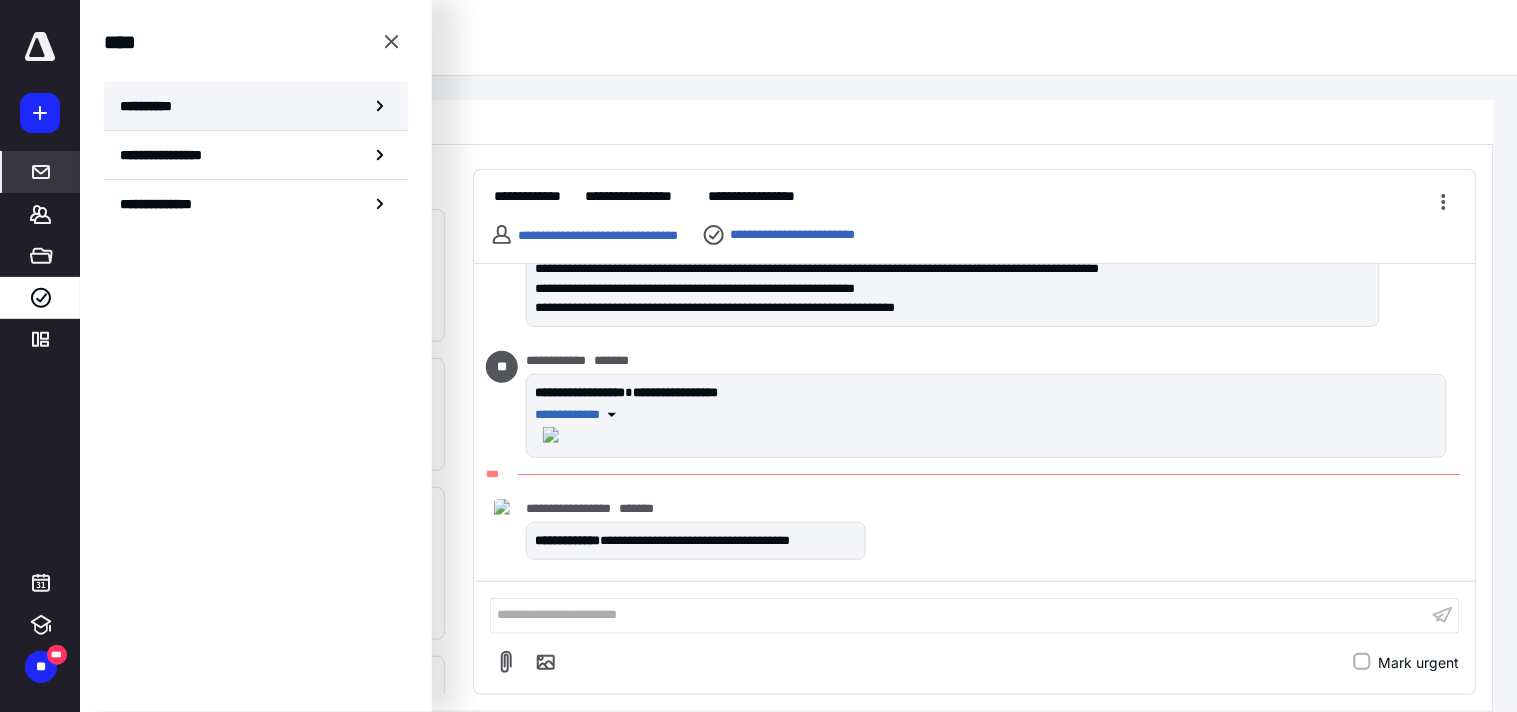 click on "**********" at bounding box center [153, 106] 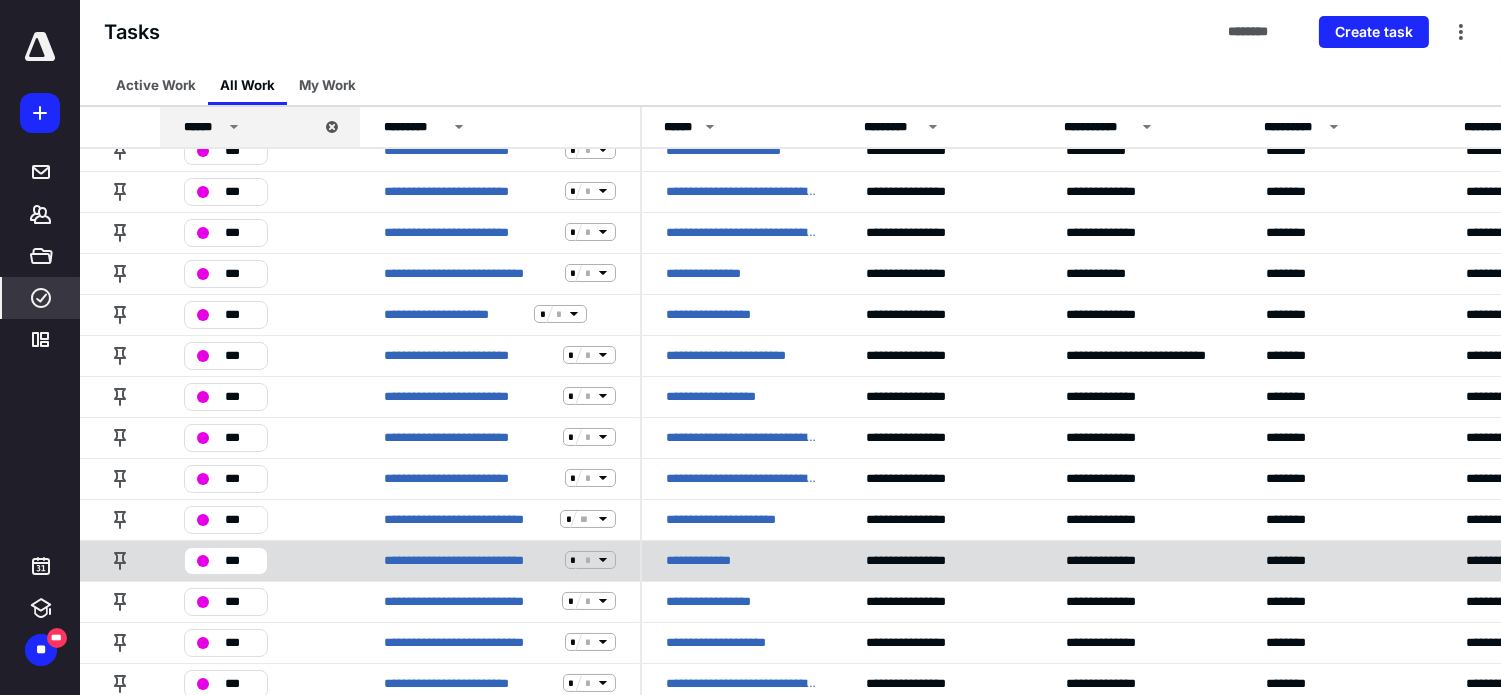 scroll, scrollTop: 186, scrollLeft: 0, axis: vertical 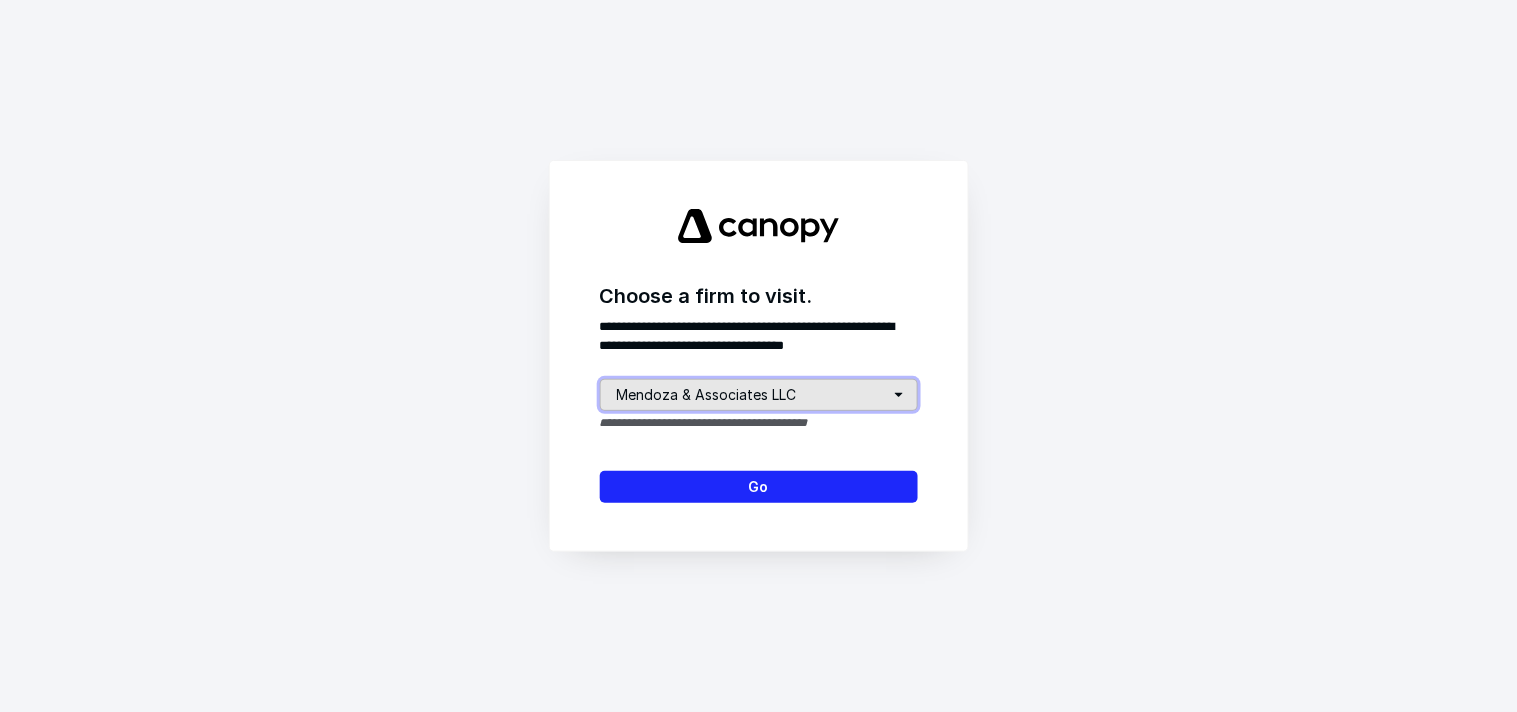 click on "Mendoza & Associates LLC" at bounding box center [759, 395] 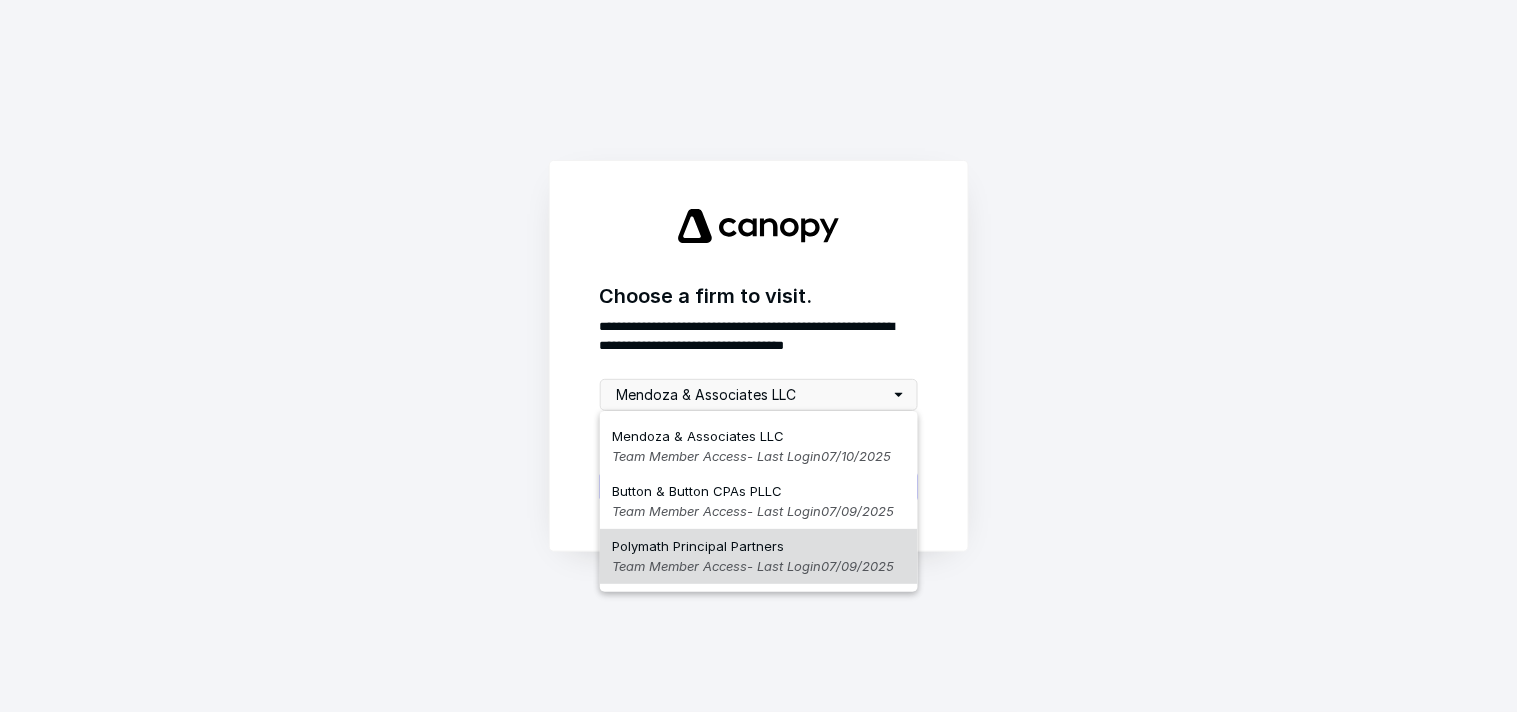 click on "Team Member Access  - Last Login  07/09/2025" at bounding box center (751, 457) 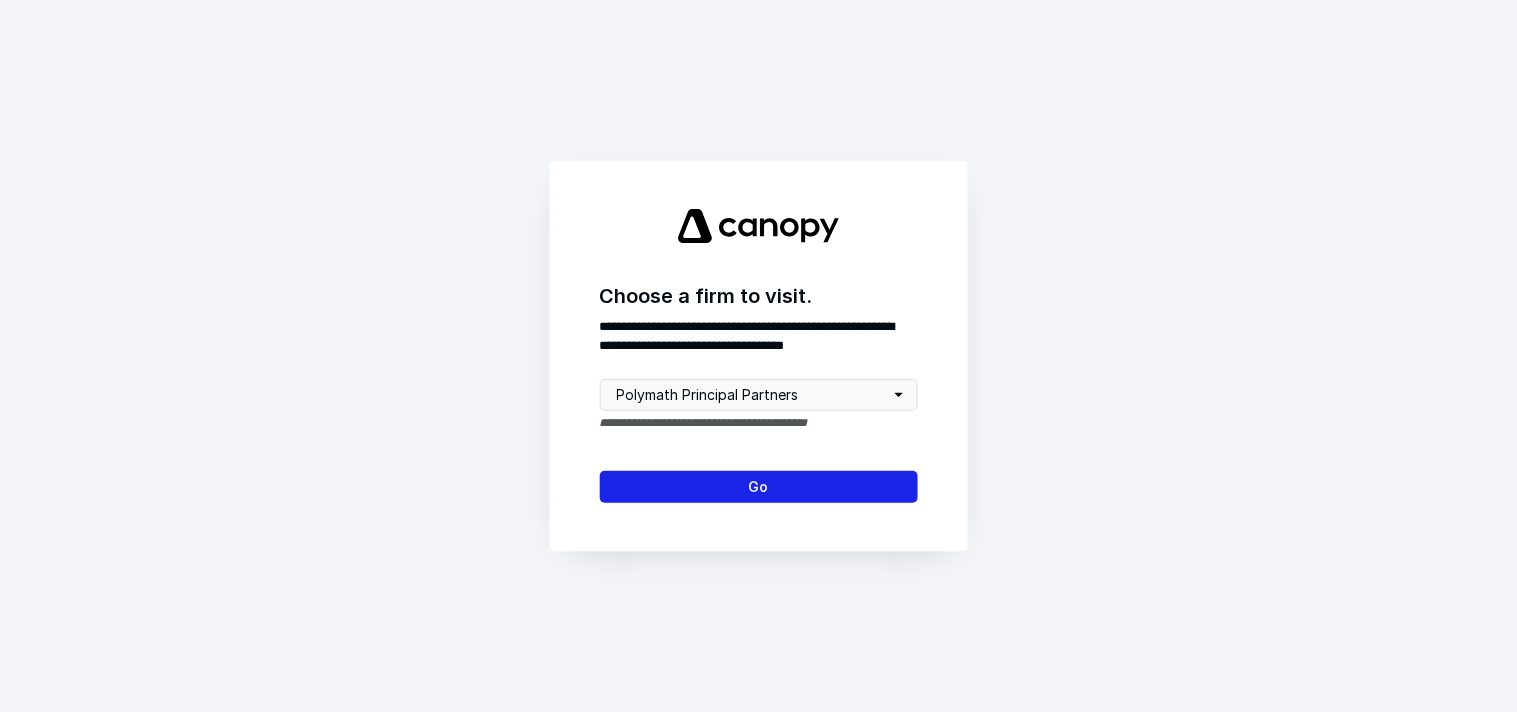 click on "Go" at bounding box center [759, 487] 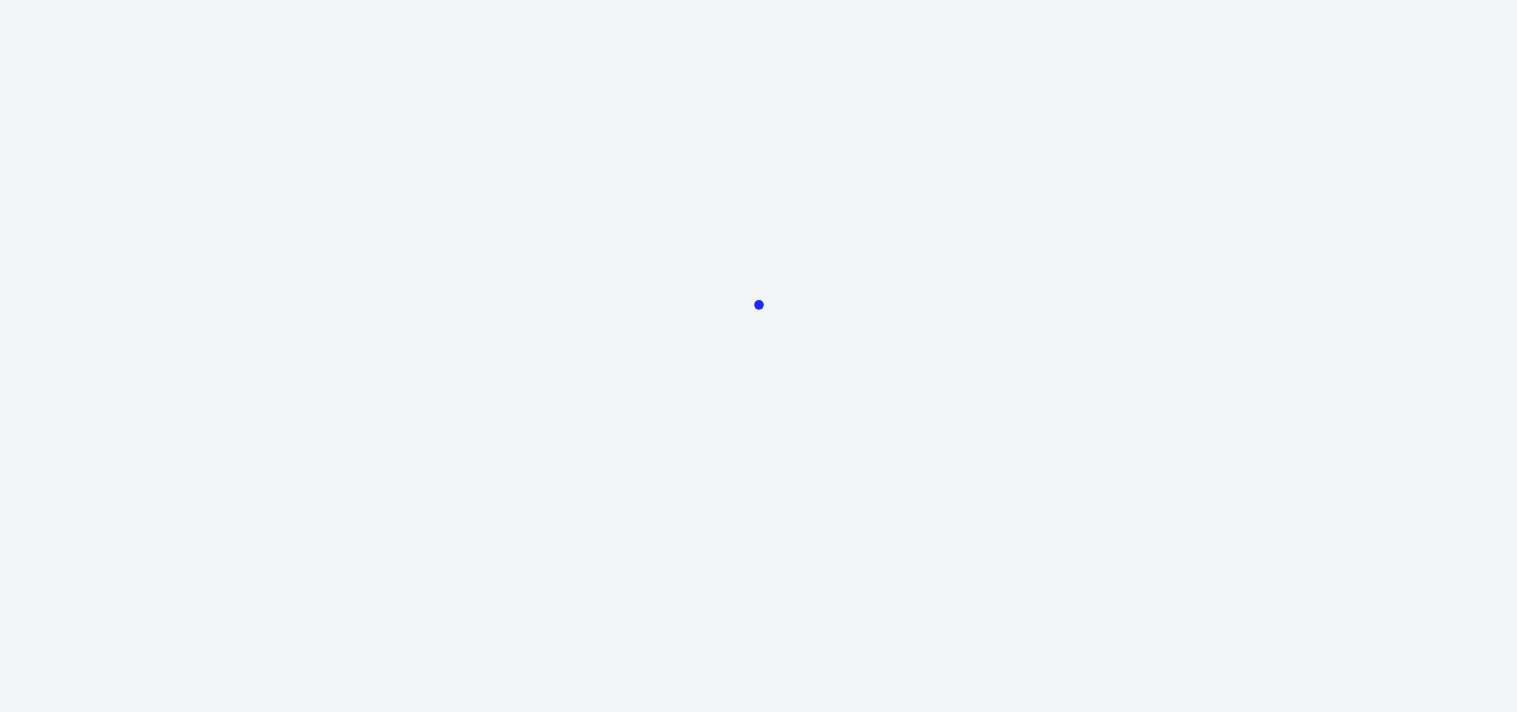 scroll, scrollTop: 0, scrollLeft: 0, axis: both 